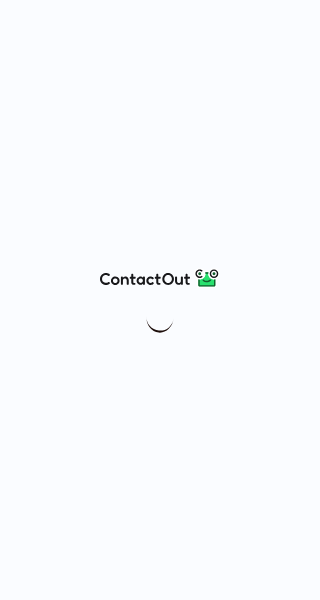 scroll, scrollTop: 0, scrollLeft: 0, axis: both 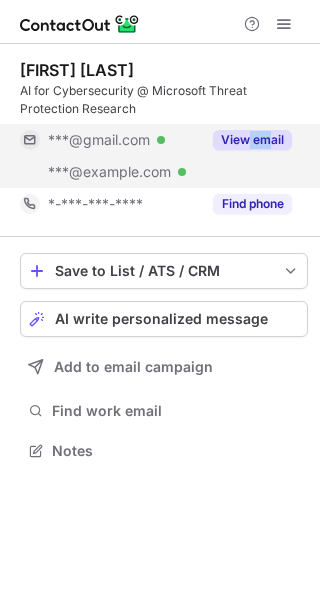 drag, startPoint x: 267, startPoint y: 121, endPoint x: 249, endPoint y: 138, distance: 24.758837 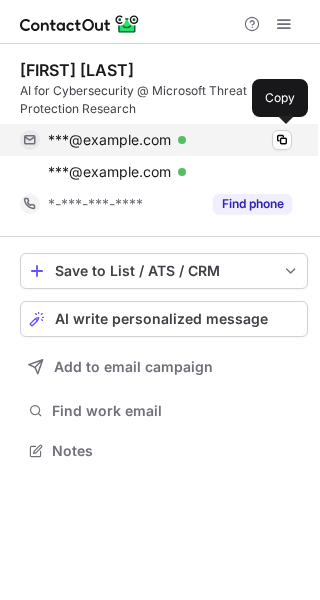 click on "raghavbatta@gmail.com Verified" at bounding box center (170, 140) 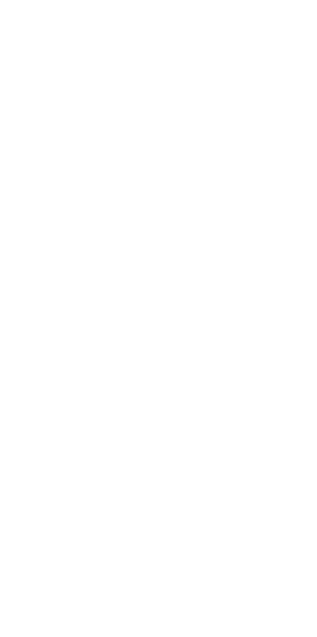 scroll, scrollTop: 0, scrollLeft: 0, axis: both 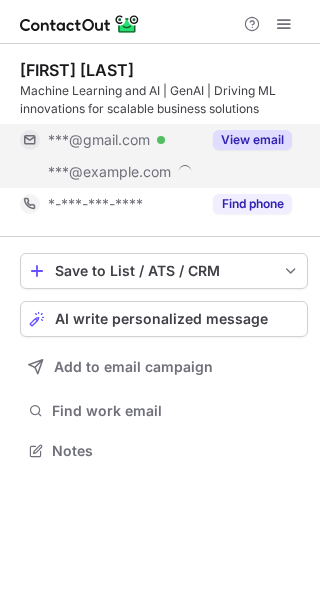 click on "View email" at bounding box center (252, 140) 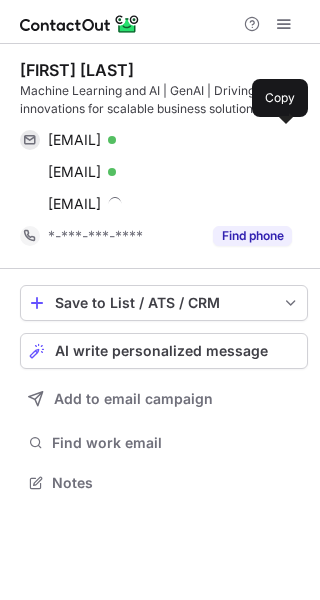 scroll, scrollTop: 10, scrollLeft: 10, axis: both 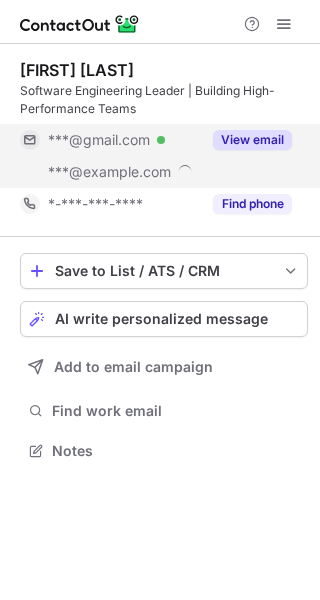click on "View email" at bounding box center [246, 140] 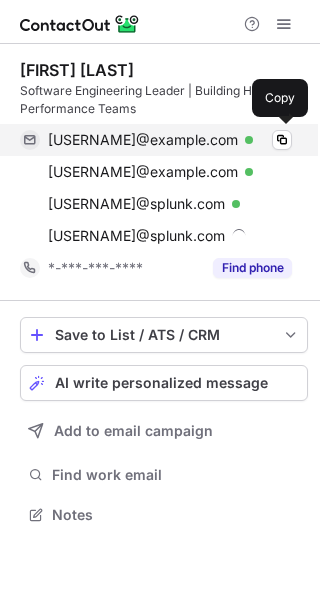 scroll, scrollTop: 10, scrollLeft: 10, axis: both 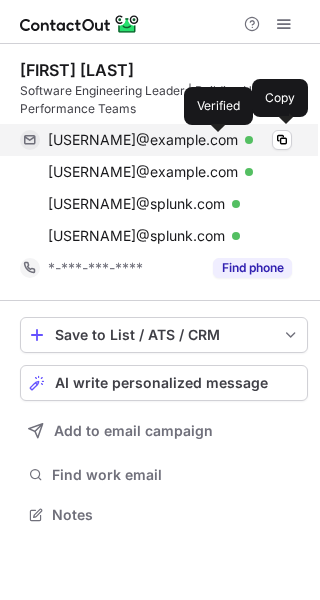 click at bounding box center [249, 140] 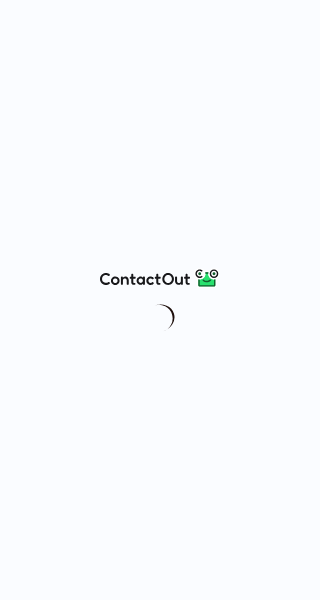 scroll, scrollTop: 0, scrollLeft: 0, axis: both 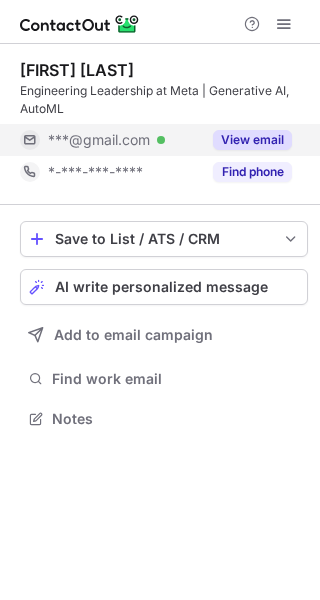 click on "View email" at bounding box center [252, 140] 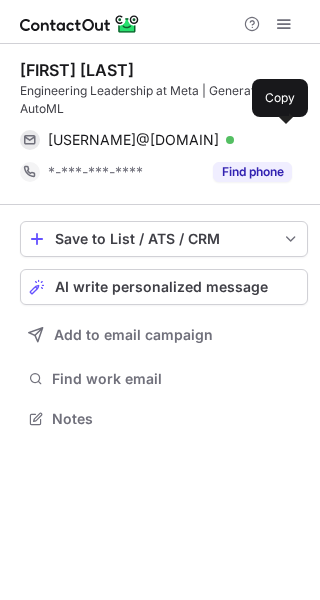 click on "rochitsapra@gmail.com Verified" at bounding box center [170, 140] 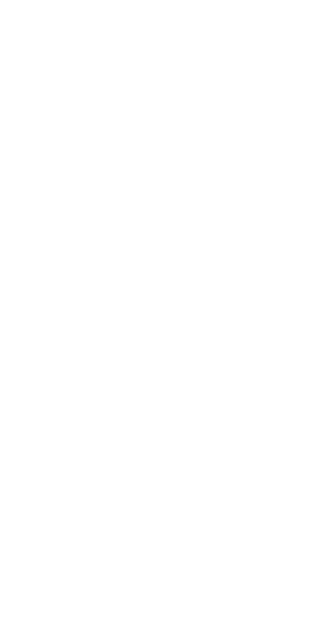 scroll, scrollTop: 0, scrollLeft: 0, axis: both 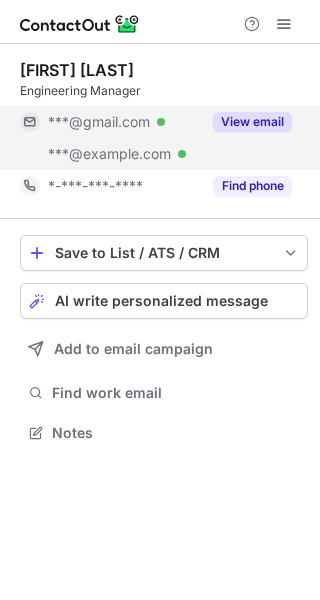 click on "View email" at bounding box center (252, 122) 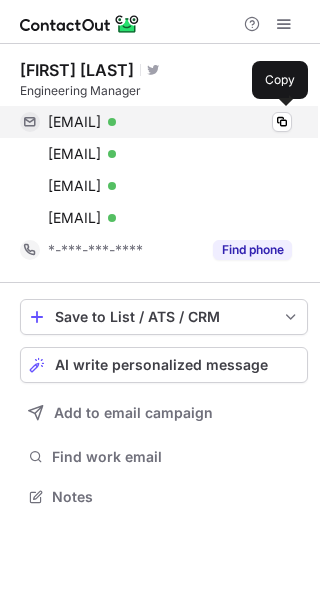 scroll, scrollTop: 10, scrollLeft: 10, axis: both 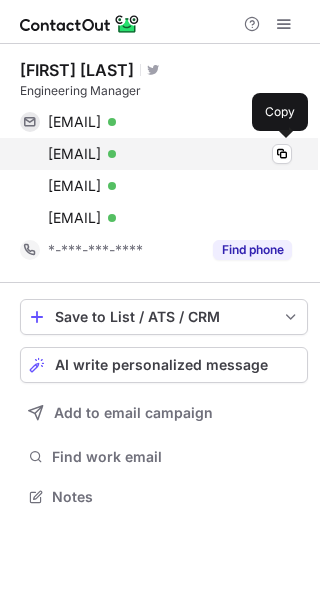 click on "leilajli@gmail.com Verified" at bounding box center (170, 154) 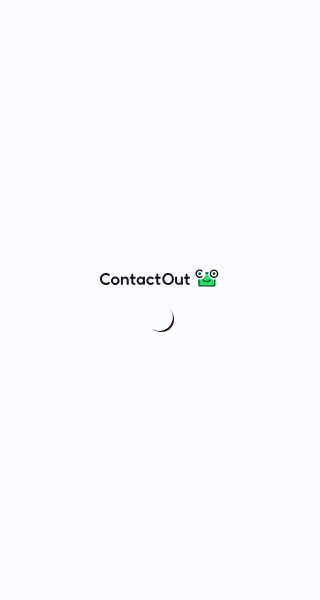 scroll, scrollTop: 0, scrollLeft: 0, axis: both 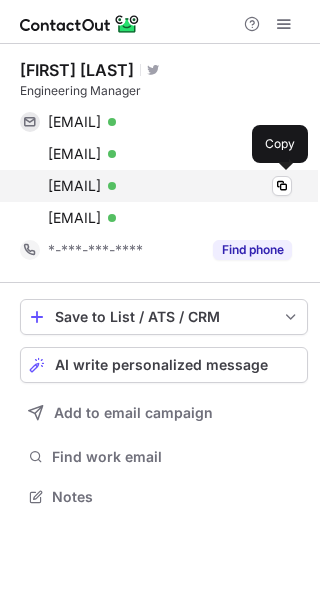 click on "leilajalalirm@gmail.com Verified" at bounding box center (170, 186) 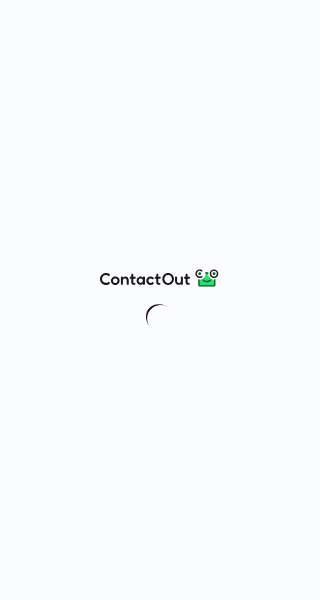scroll, scrollTop: 0, scrollLeft: 0, axis: both 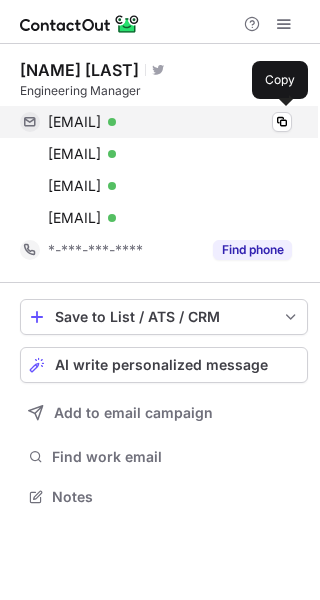 click on "leilaj81@gmail.com Verified" at bounding box center [170, 122] 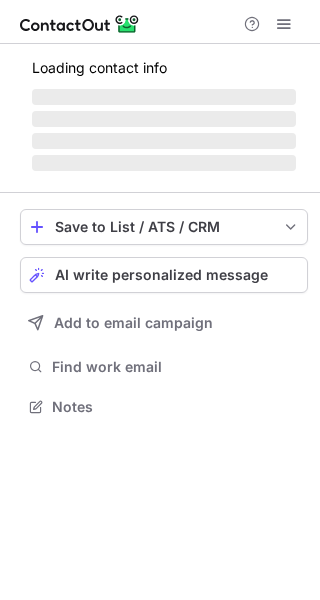 scroll, scrollTop: 0, scrollLeft: 0, axis: both 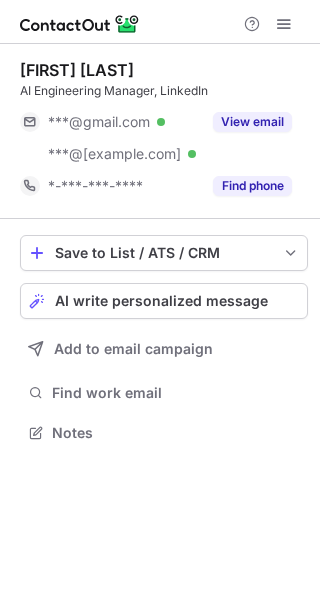 click on "[FIRST] [LAST] AI Engineering Manager, LinkedIn ***@[example.com] Verified ***@[example.com] Verified View email *-***-***-**** Find phone" at bounding box center (164, 131) 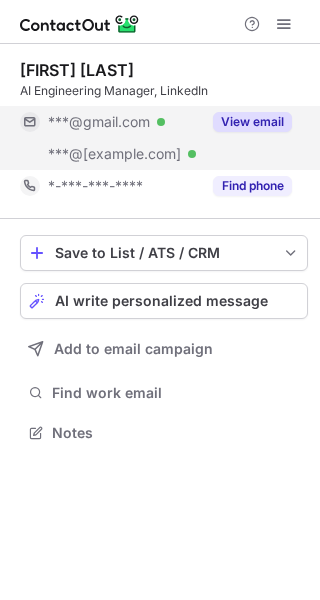 click on "View email" at bounding box center (246, 122) 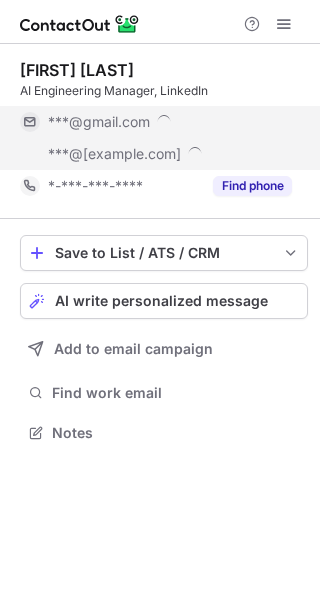 scroll, scrollTop: 10, scrollLeft: 10, axis: both 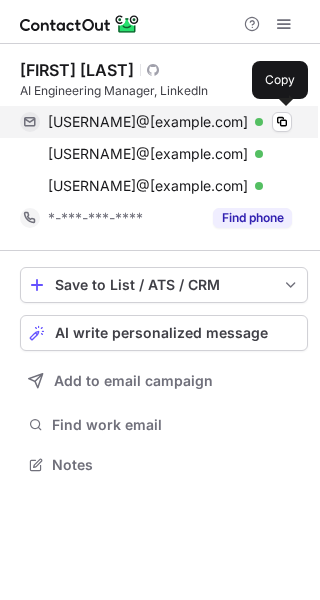 click on "tonyleexyz@gmail.com Verified" at bounding box center [170, 122] 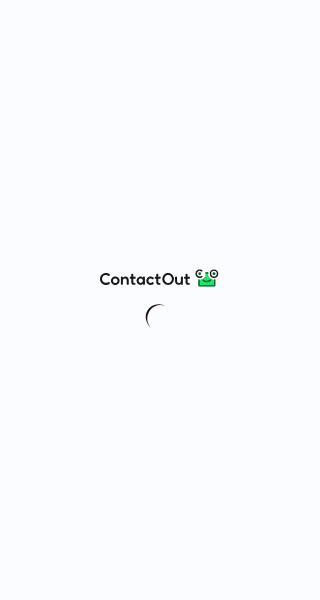 scroll, scrollTop: 0, scrollLeft: 0, axis: both 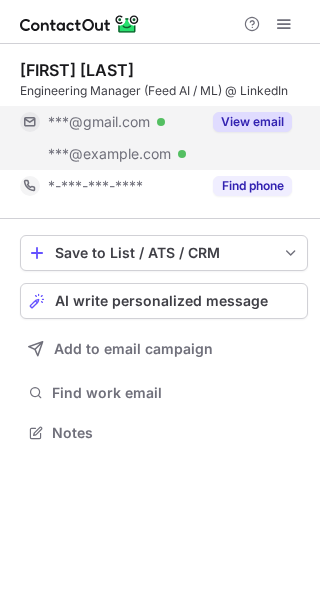 click on "View email" at bounding box center (252, 122) 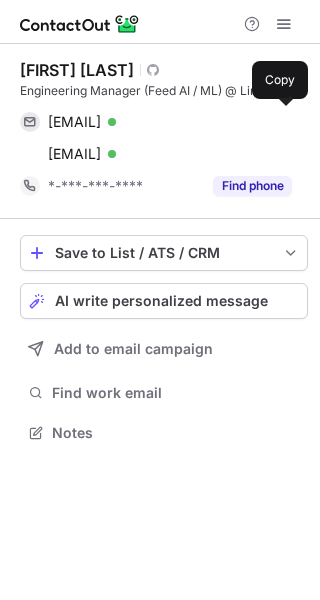 click on "vnitrakesh@gmail.com Verified" at bounding box center (170, 122) 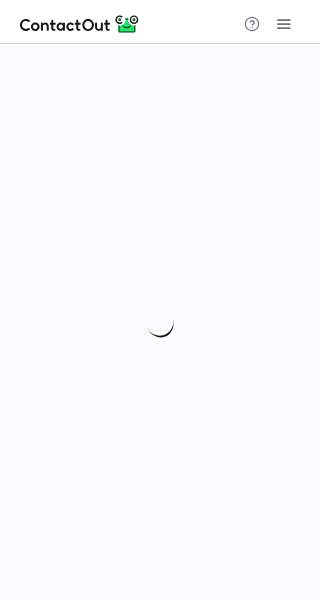 scroll, scrollTop: 0, scrollLeft: 0, axis: both 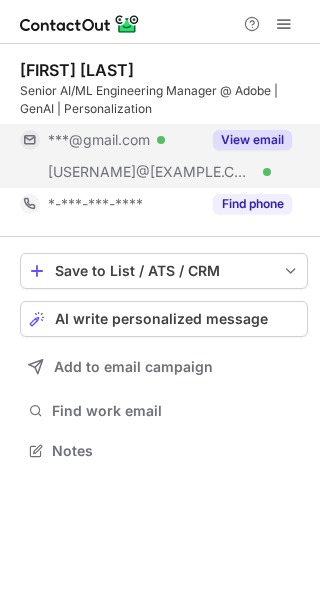 click on "View email" at bounding box center (252, 140) 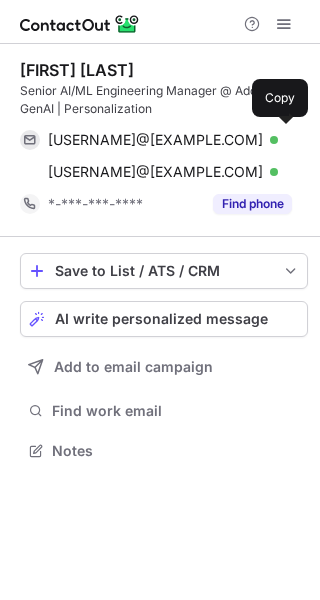 click on "[USERNAME]@[EXAMPLE.COM] Verified" at bounding box center (170, 140) 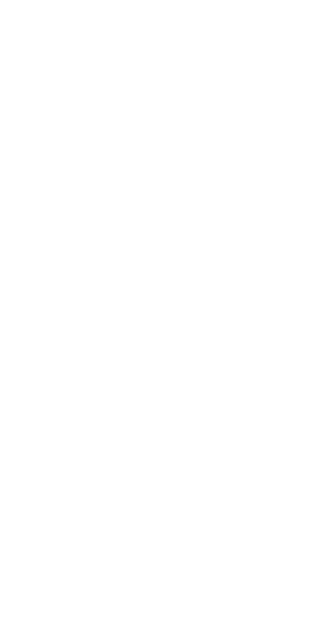 scroll, scrollTop: 0, scrollLeft: 0, axis: both 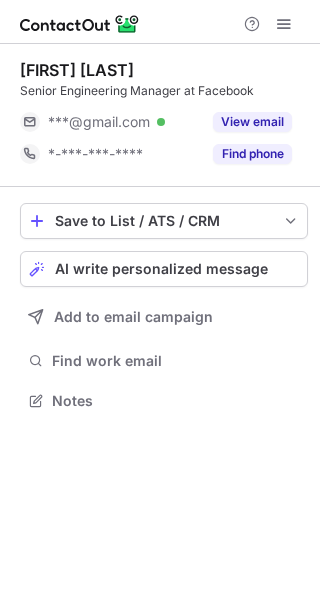 click on "View email" at bounding box center [252, 122] 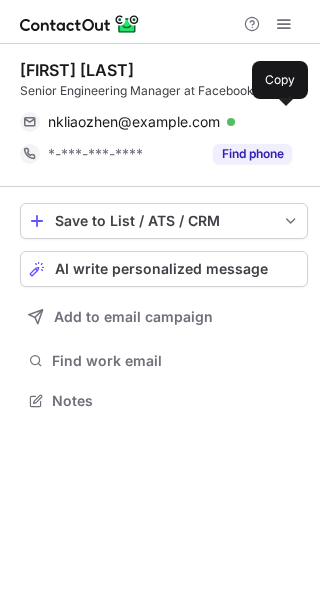 click on "nkliaozhen@gmail.com Verified" at bounding box center (170, 122) 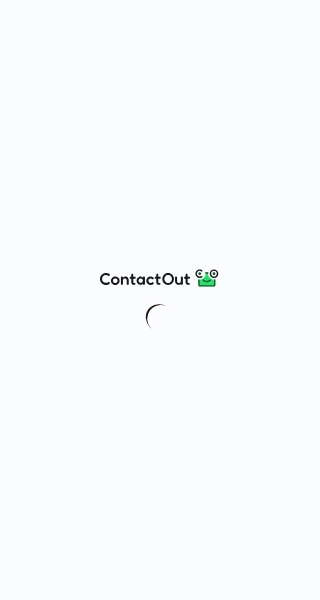 scroll, scrollTop: 0, scrollLeft: 0, axis: both 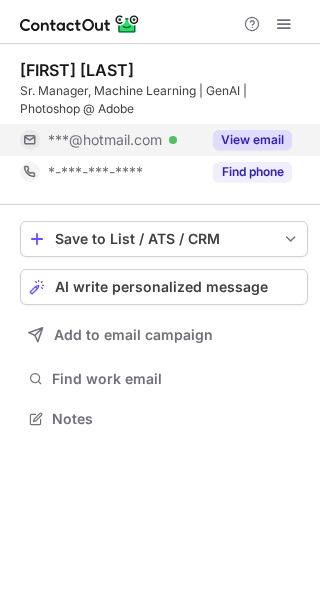 click on "View email" at bounding box center [252, 140] 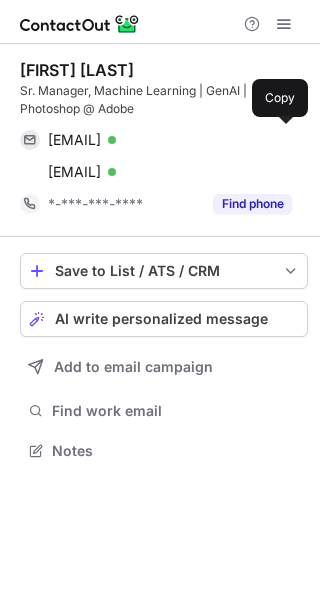 scroll, scrollTop: 10, scrollLeft: 10, axis: both 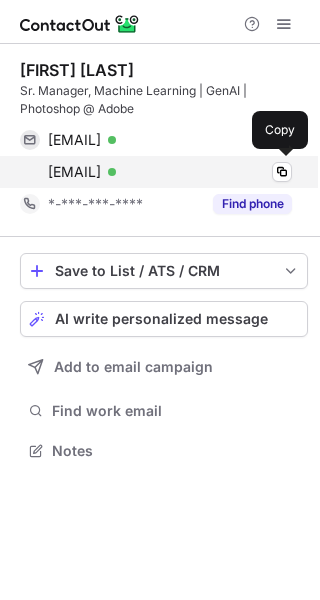 click on "yinglan.ma@hotmail.com" at bounding box center [74, 172] 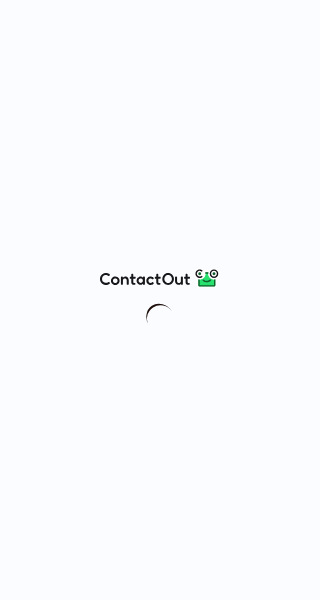 scroll, scrollTop: 0, scrollLeft: 0, axis: both 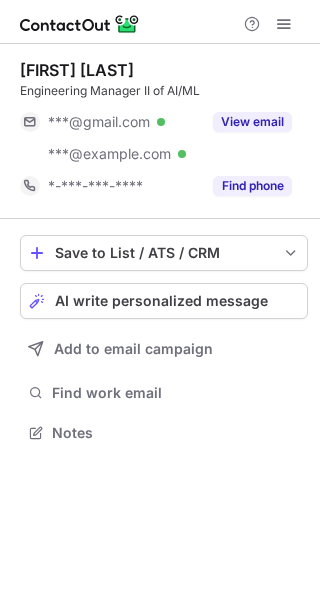 click on "View email" at bounding box center [252, 122] 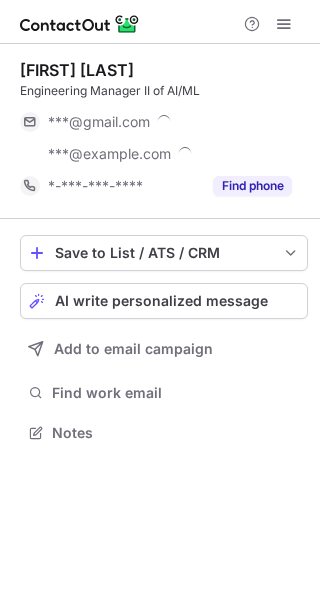 scroll, scrollTop: 10, scrollLeft: 10, axis: both 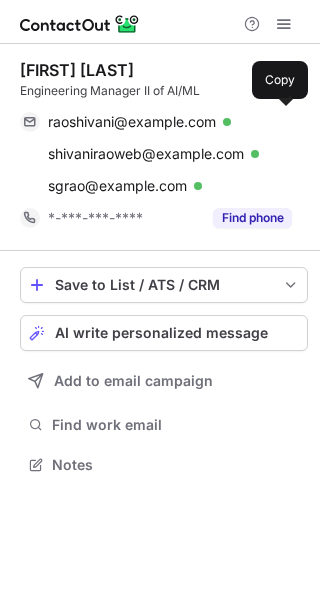 click on "raoshivani@example.com Verified" at bounding box center [170, 122] 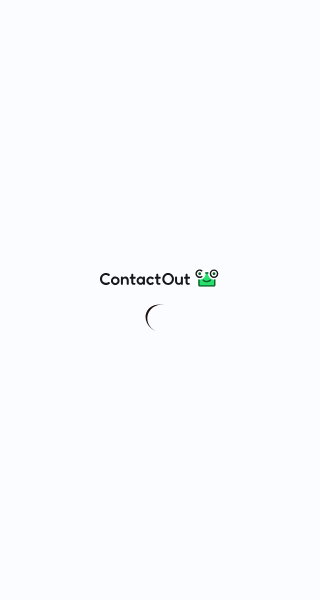 scroll, scrollTop: 0, scrollLeft: 0, axis: both 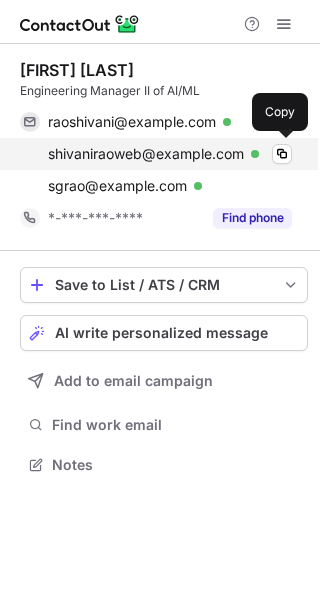 click on "shivaniraoweb@example.com" at bounding box center (146, 154) 